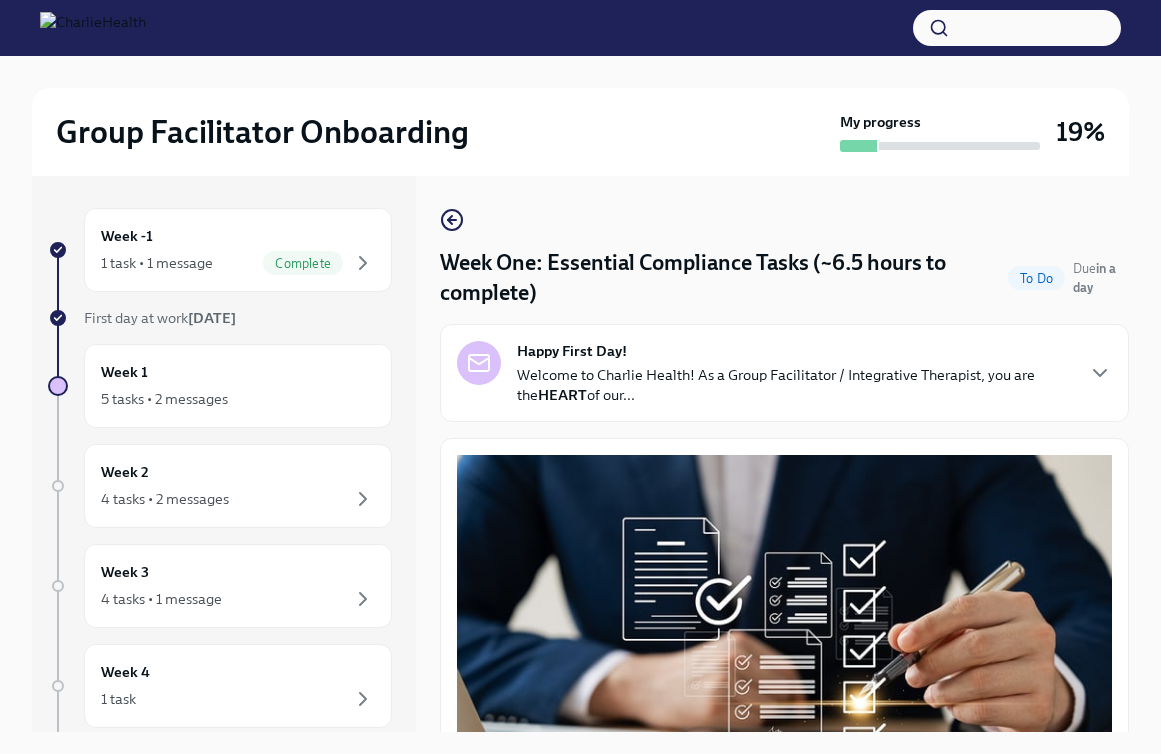 scroll, scrollTop: 34, scrollLeft: 0, axis: vertical 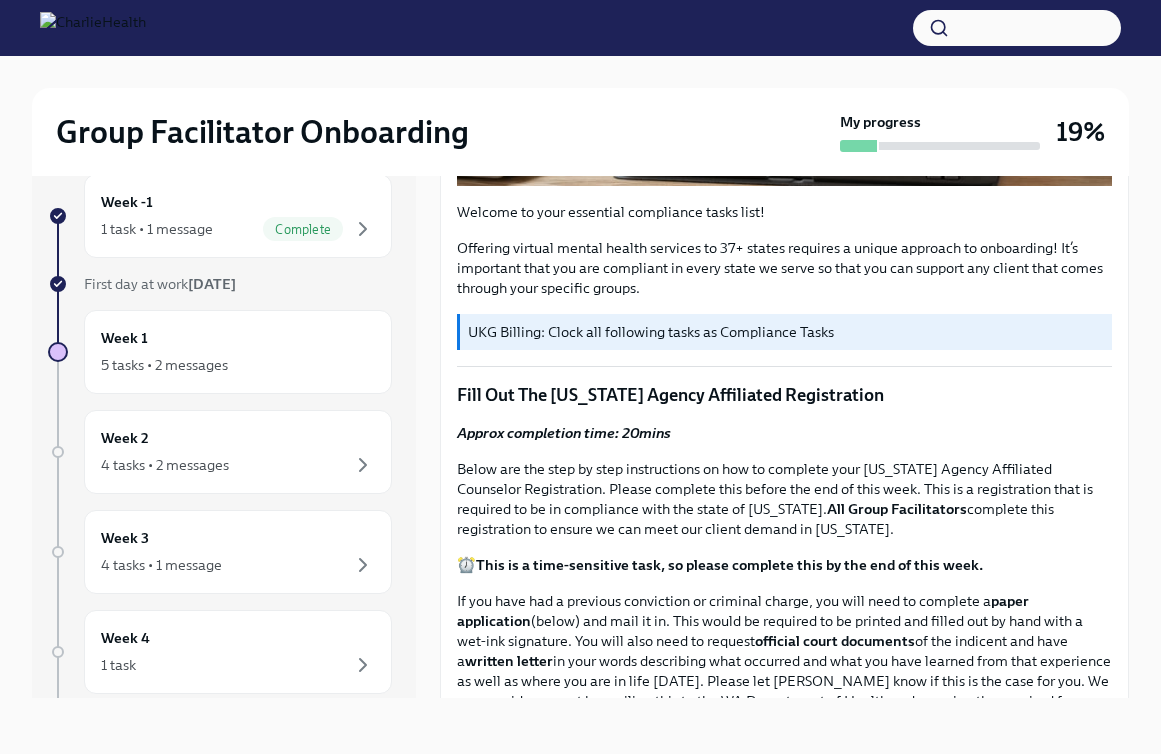 click on "UKG Billing: Clock all following tasks as Compliance Tasks" at bounding box center (786, 332) 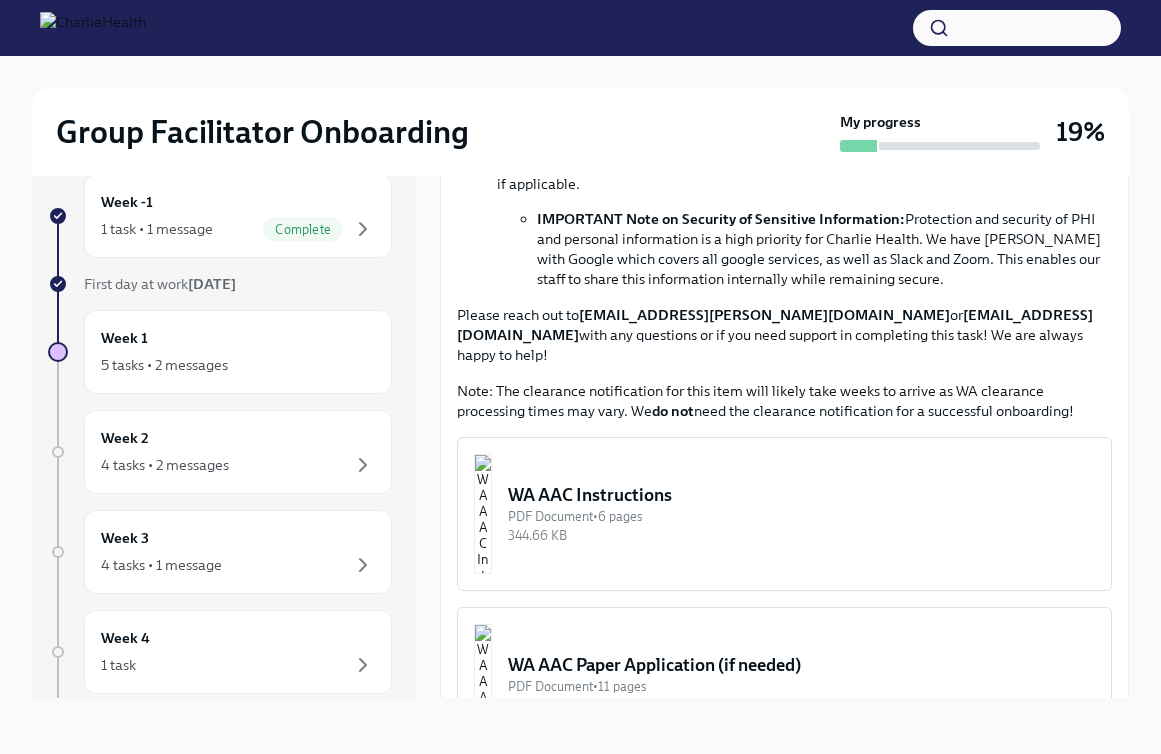 scroll, scrollTop: 1399, scrollLeft: 0, axis: vertical 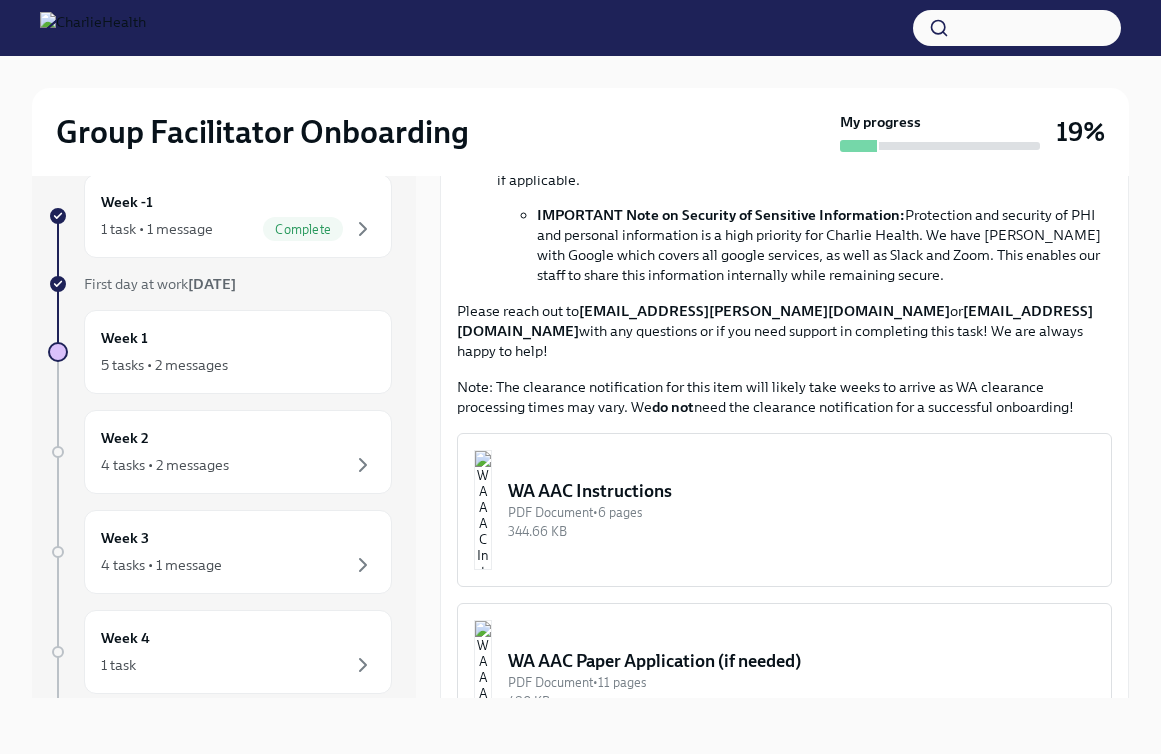 click on "WA AAC Instructions" at bounding box center [801, 491] 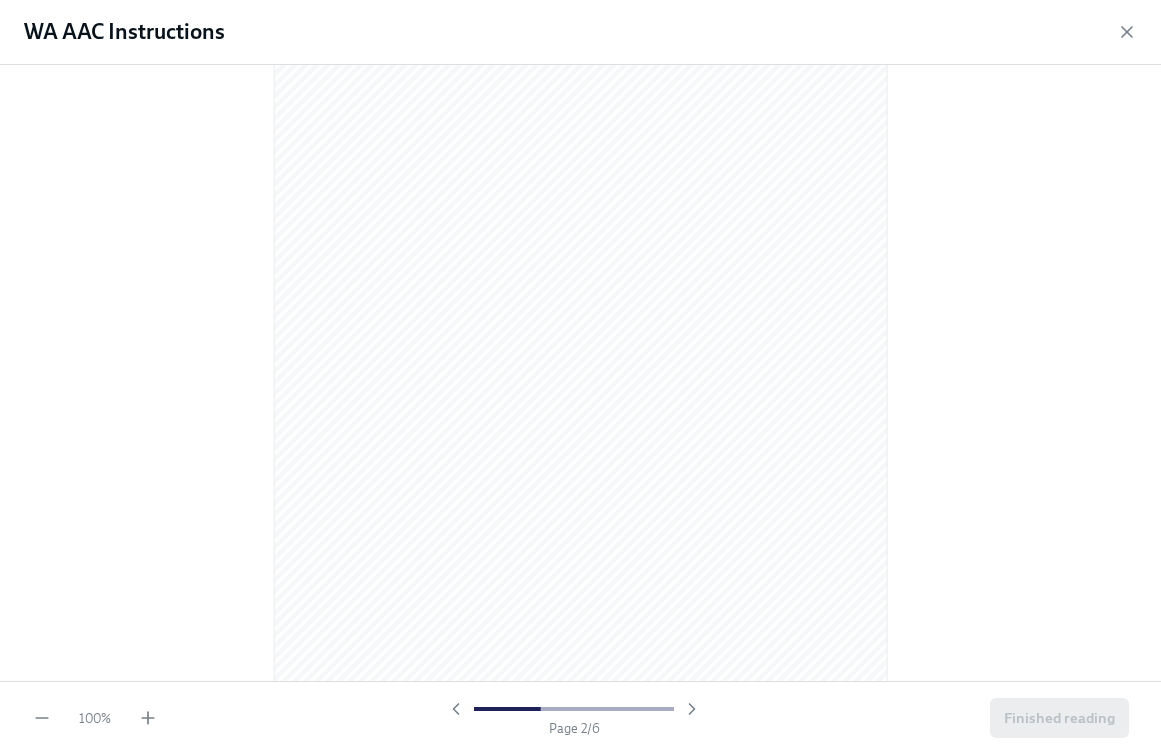 scroll, scrollTop: 948, scrollLeft: 0, axis: vertical 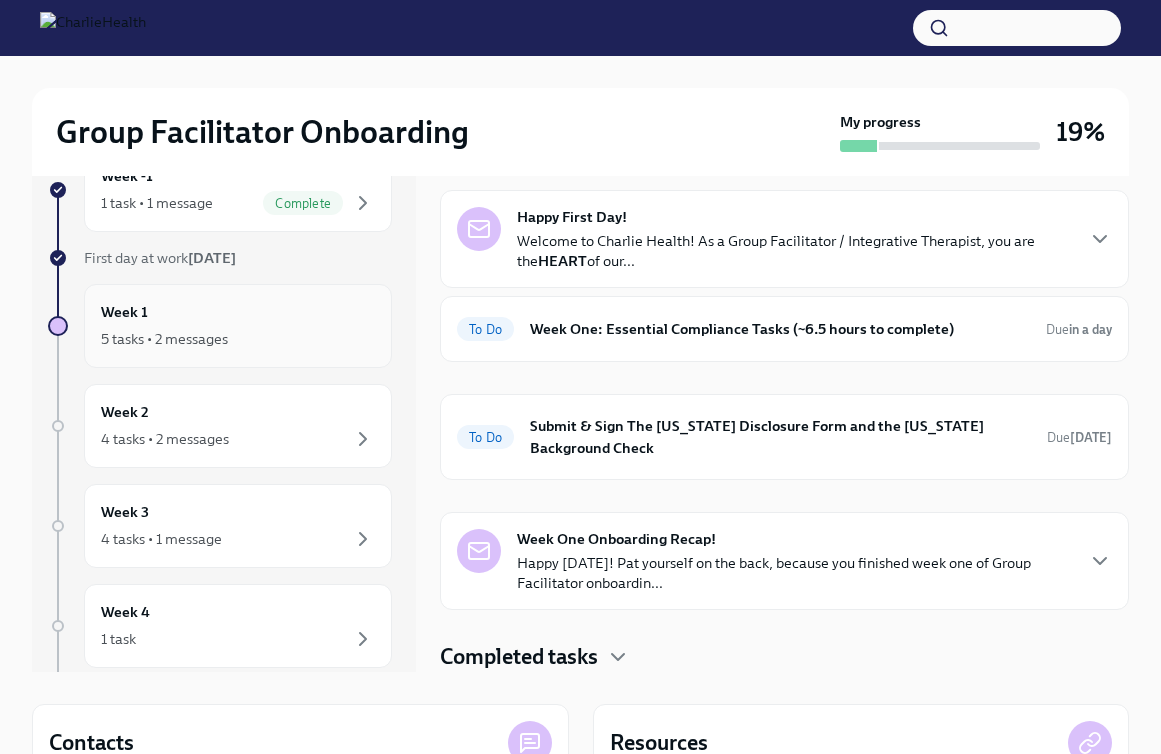 click on "5 tasks • 2 messages" at bounding box center (238, 339) 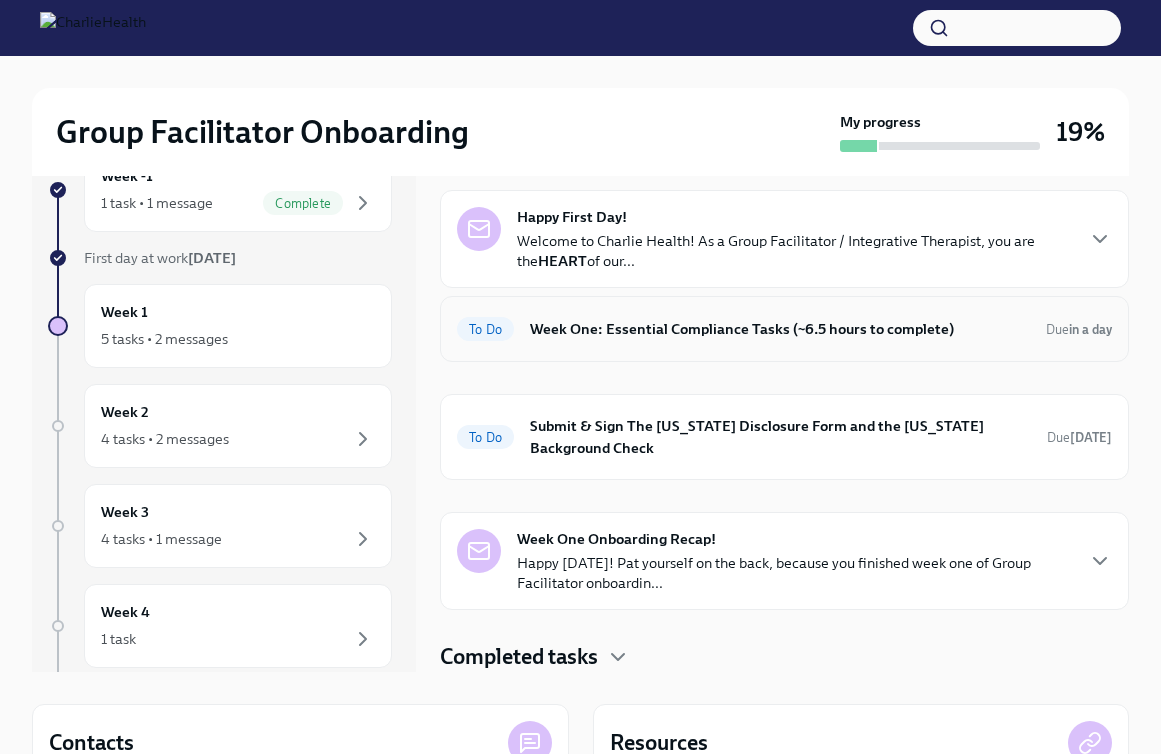 click on "To Do Week One: Essential Compliance Tasks (~6.5 hours to complete) Due  in a day" at bounding box center [784, 329] 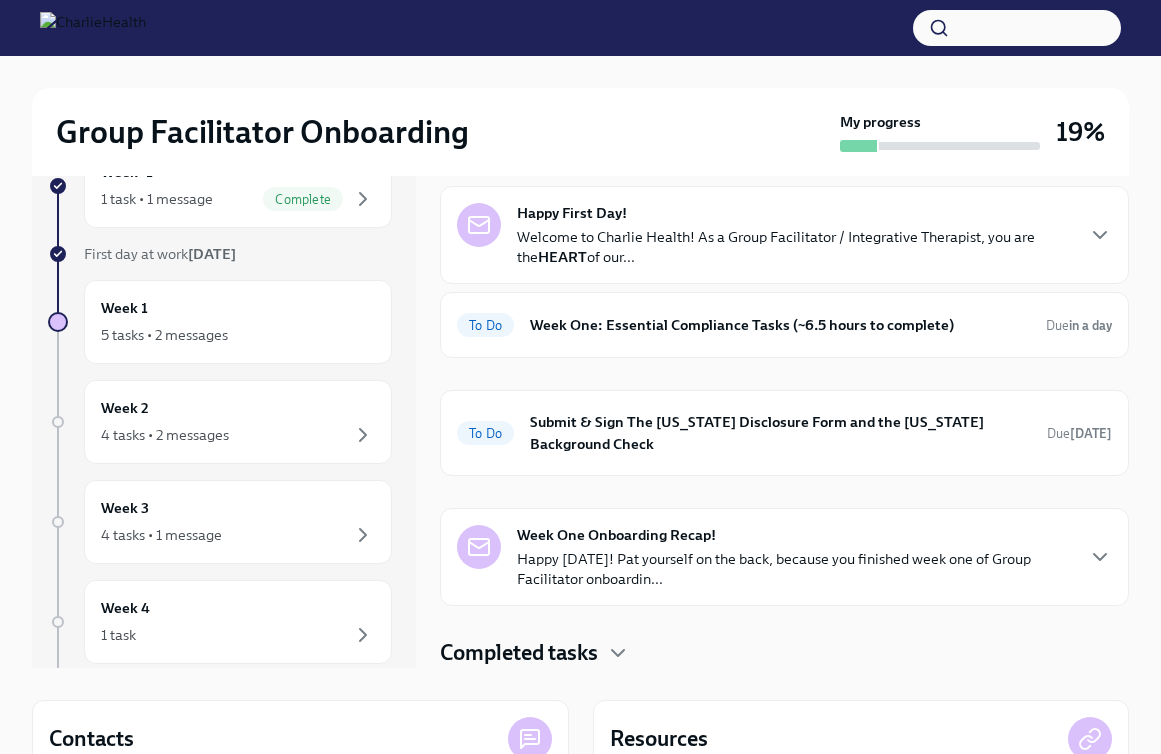 scroll, scrollTop: 50, scrollLeft: 0, axis: vertical 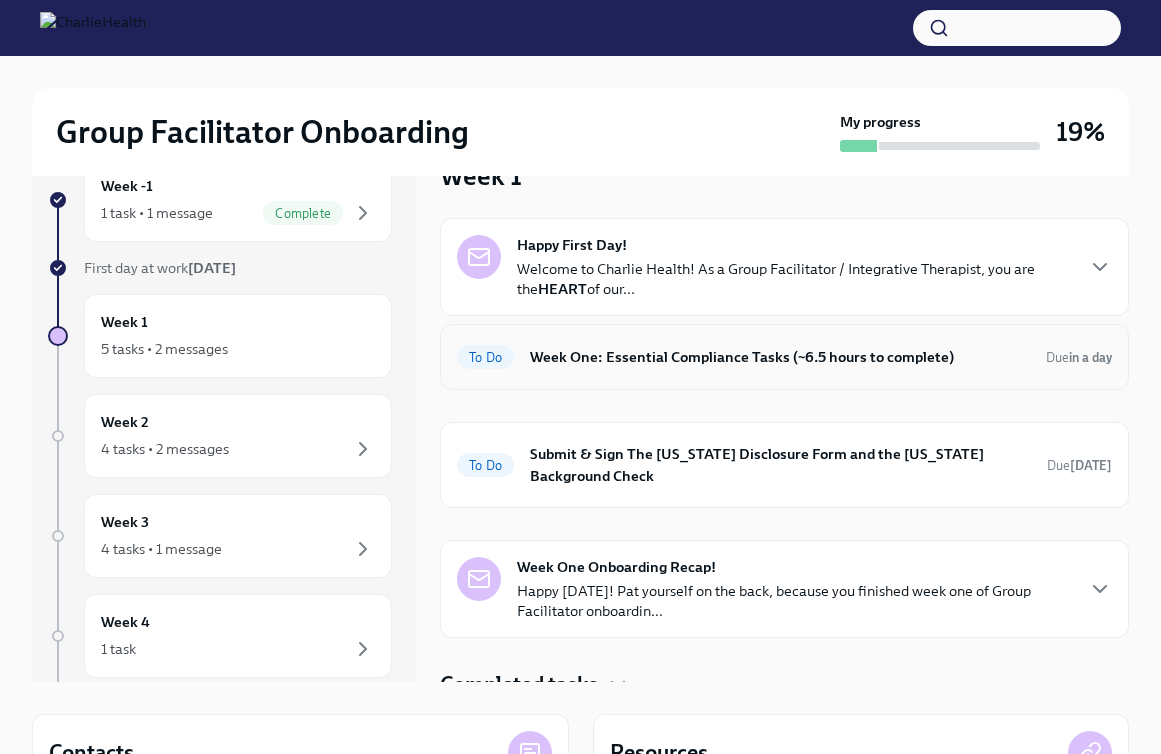 click on "Week One: Essential Compliance Tasks (~6.5 hours to complete)" at bounding box center (780, 357) 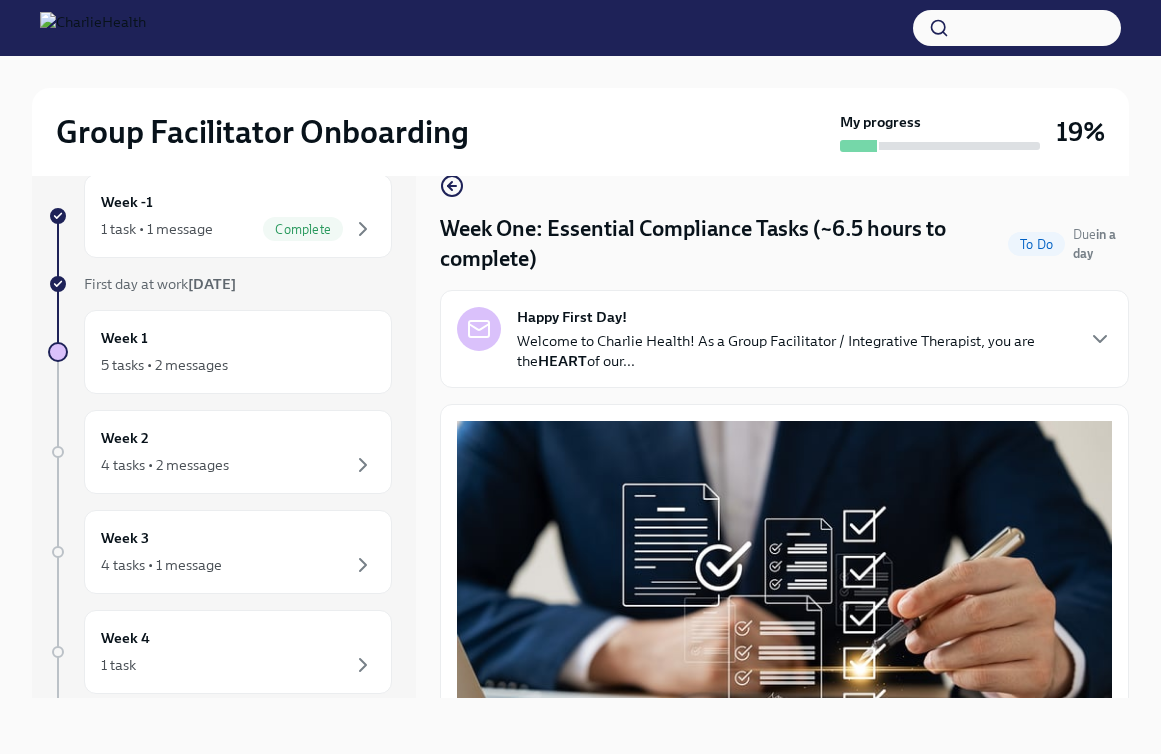 scroll, scrollTop: 34, scrollLeft: 0, axis: vertical 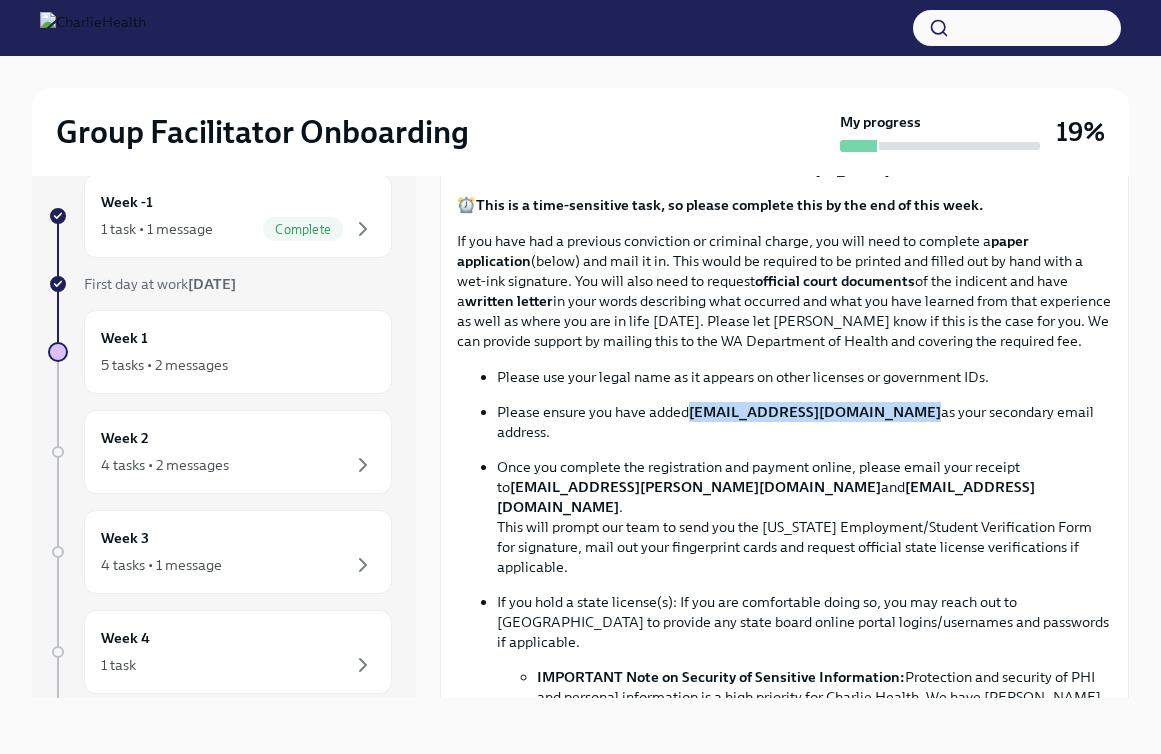 drag, startPoint x: 691, startPoint y: 414, endPoint x: 895, endPoint y: 416, distance: 204.0098 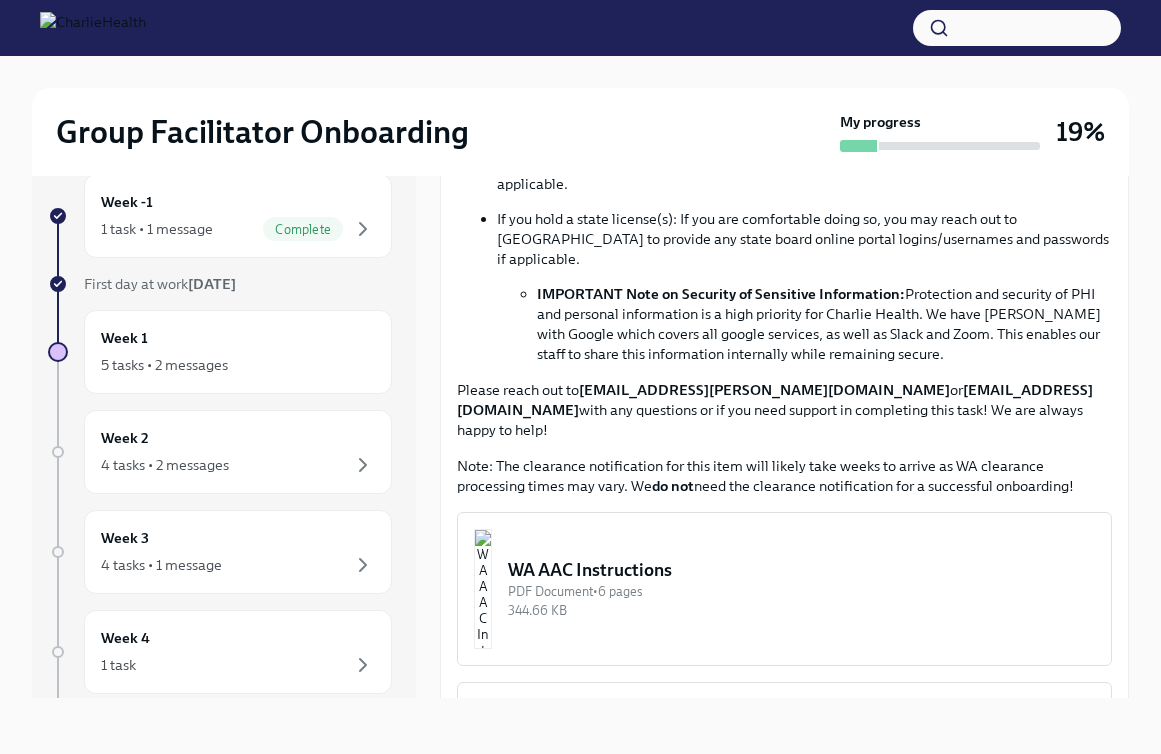 scroll, scrollTop: 1323, scrollLeft: 0, axis: vertical 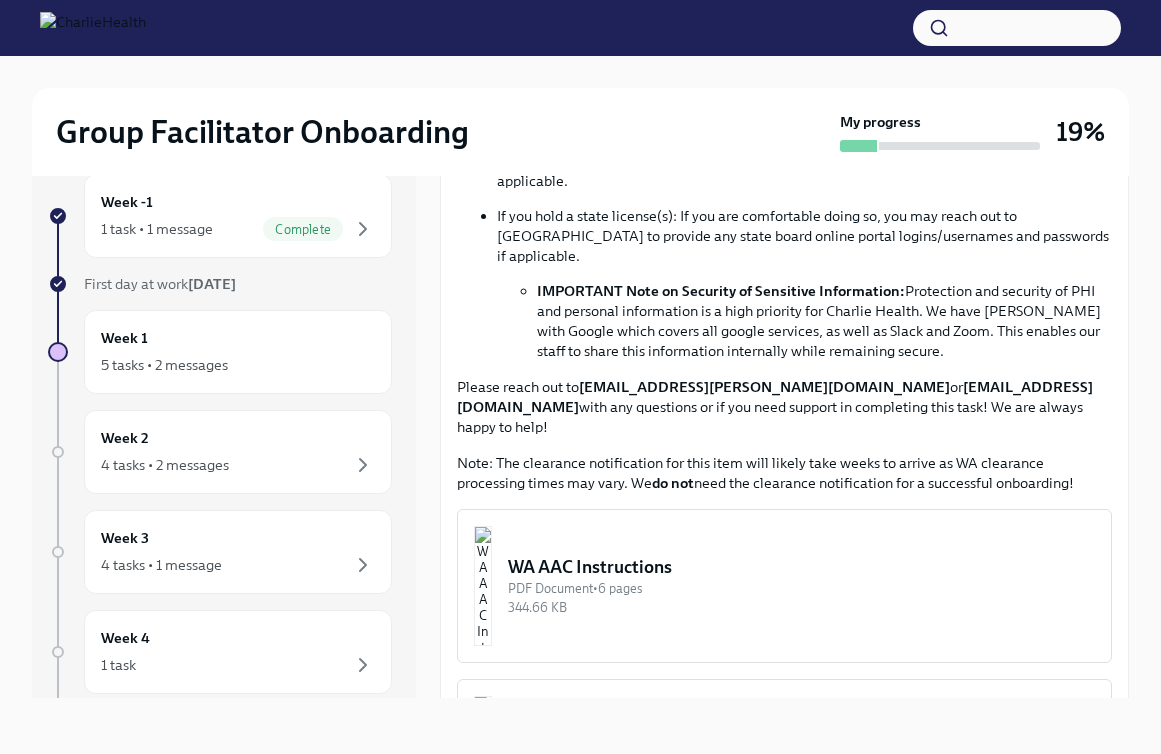 click on "WA AAC Instructions PDF Document  •  6 pages 344.66 KB" at bounding box center (784, 586) 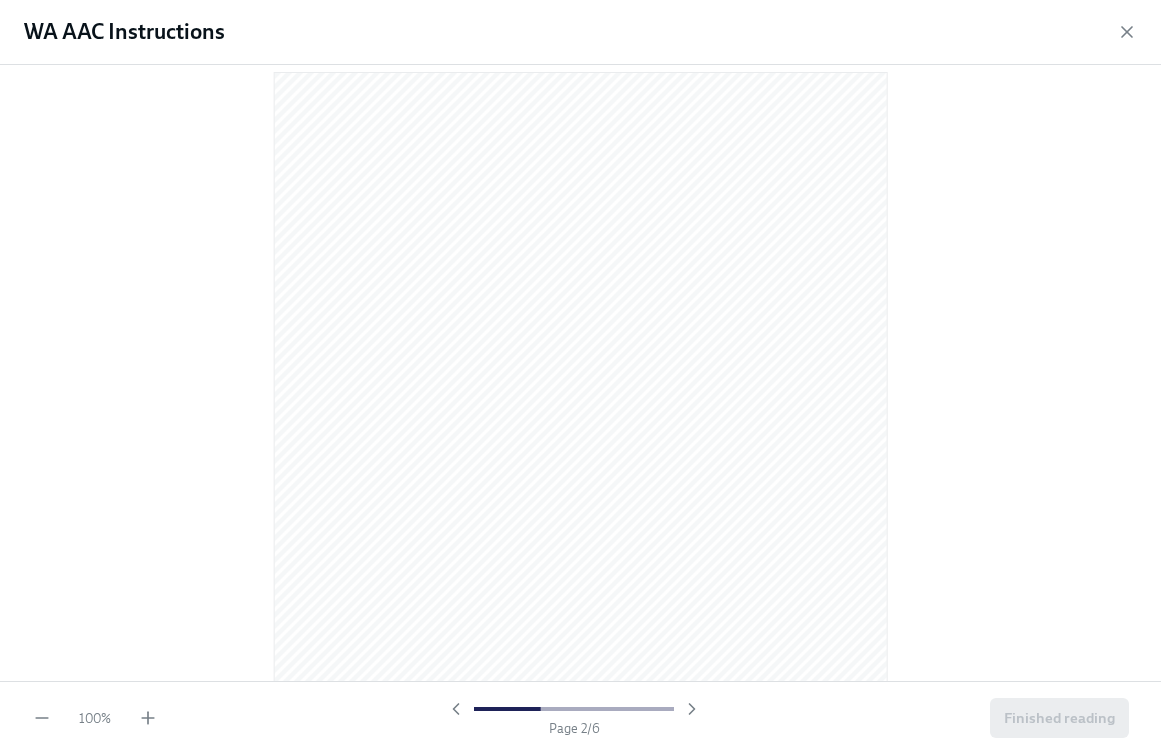 scroll, scrollTop: 874, scrollLeft: 0, axis: vertical 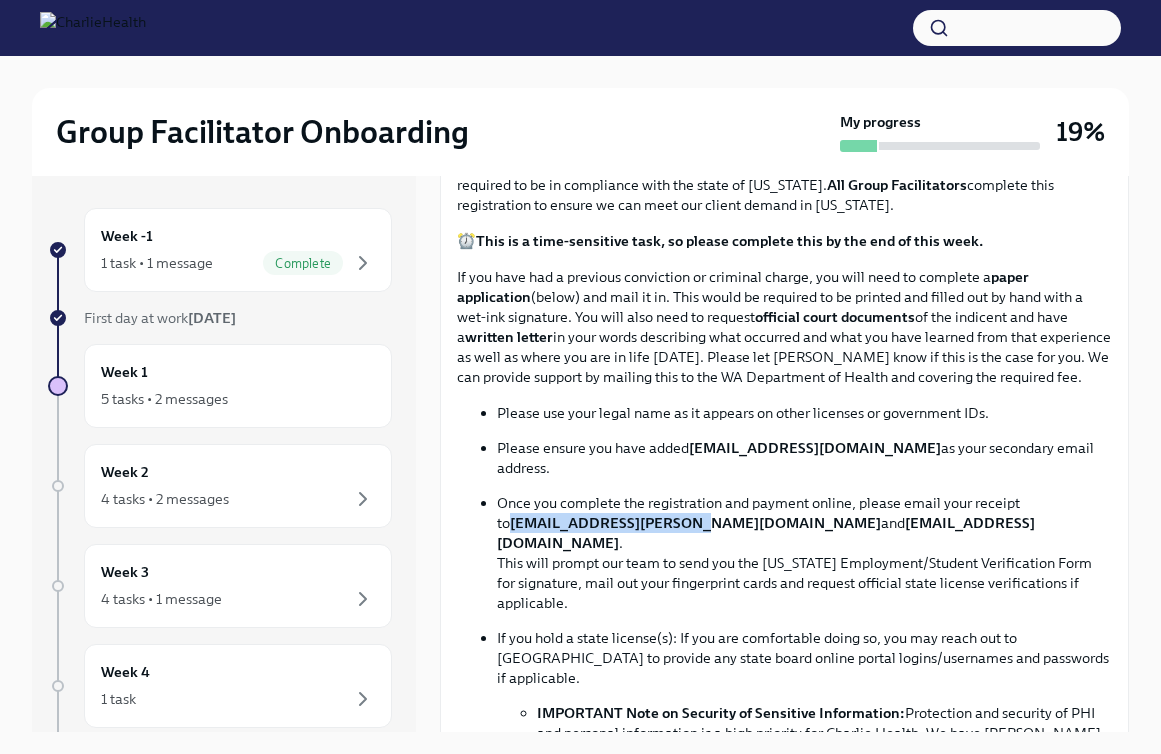 drag, startPoint x: 494, startPoint y: 507, endPoint x: 653, endPoint y: 504, distance: 159.0283 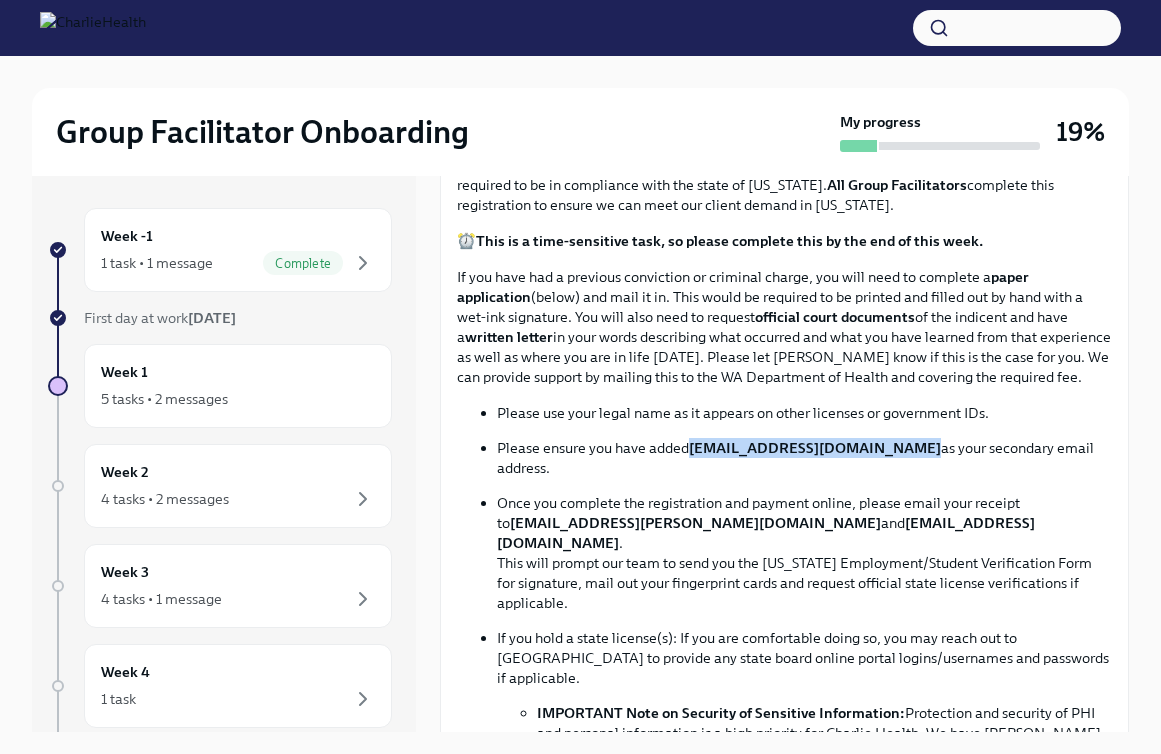 drag, startPoint x: 688, startPoint y: 451, endPoint x: 890, endPoint y: 455, distance: 202.0396 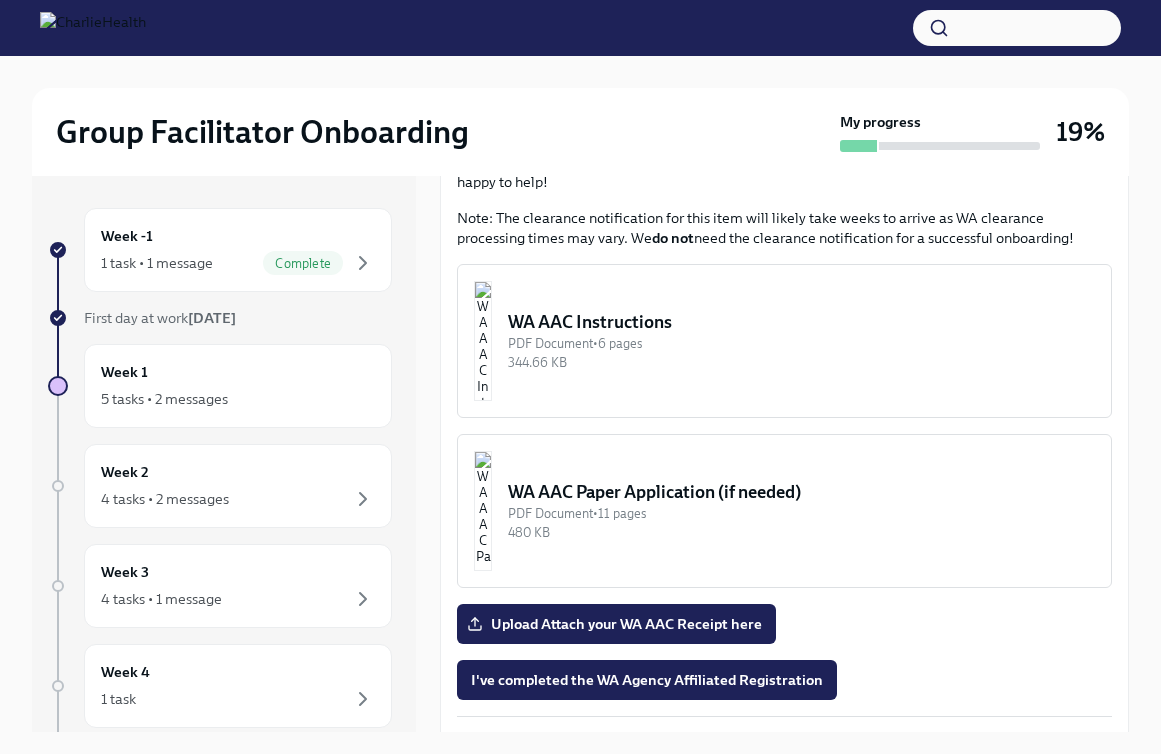 scroll, scrollTop: 1604, scrollLeft: 0, axis: vertical 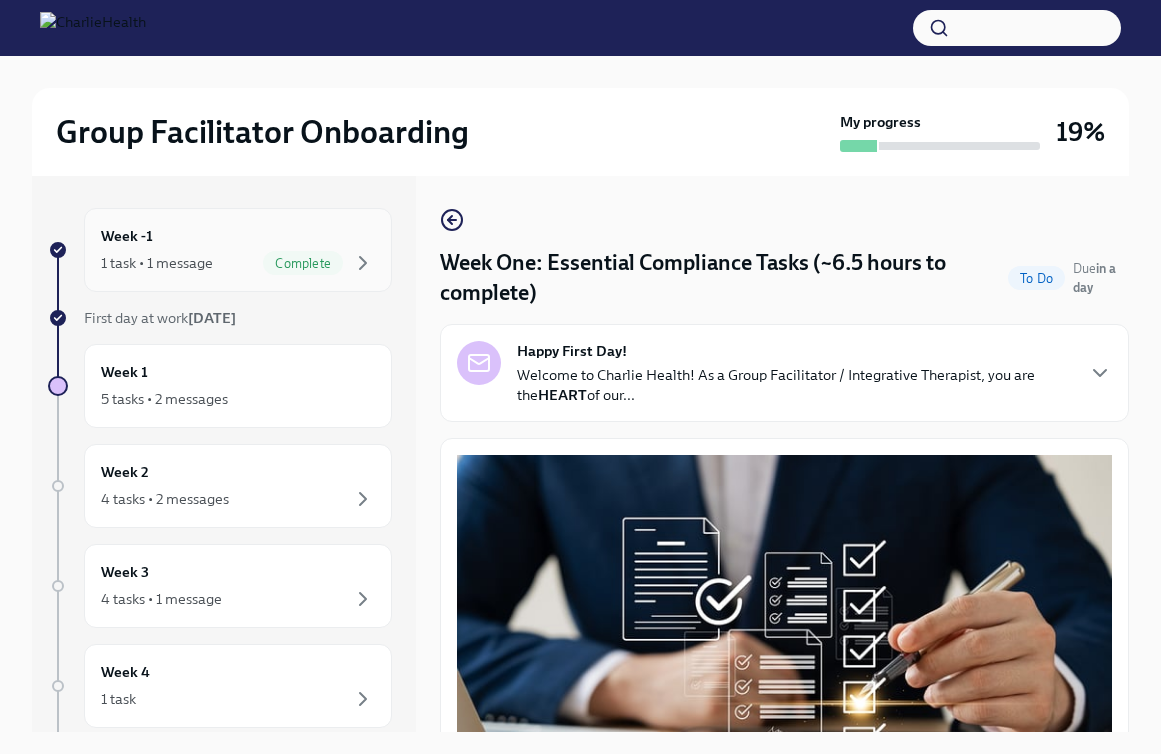 click on "Week -1 1 task • 1 message Complete" at bounding box center (238, 250) 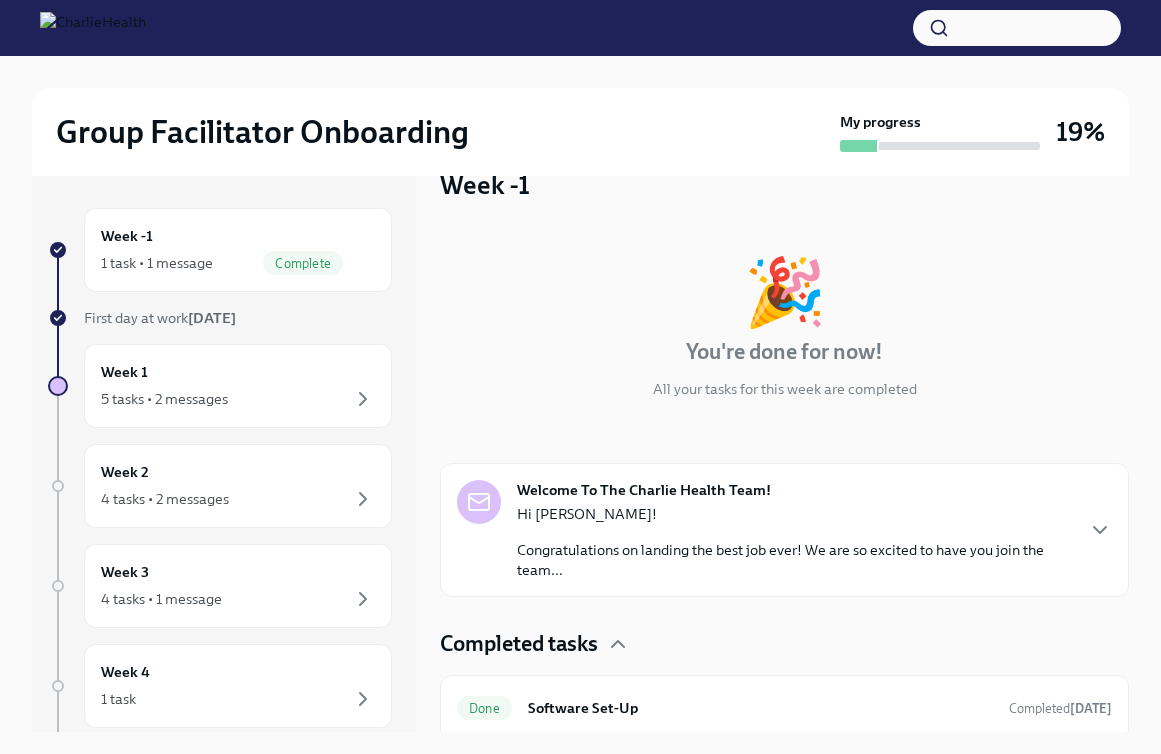scroll, scrollTop: 50, scrollLeft: 0, axis: vertical 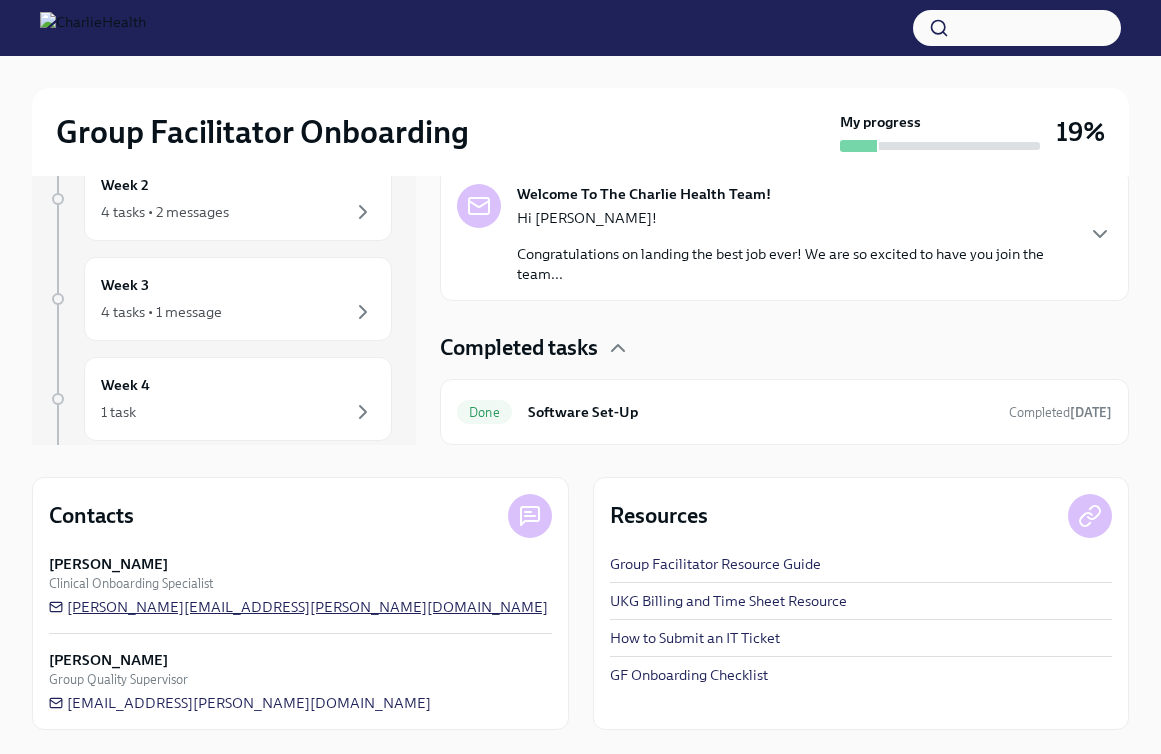 click on "[PERSON_NAME][EMAIL_ADDRESS][PERSON_NAME][DOMAIN_NAME]" at bounding box center [298, 607] 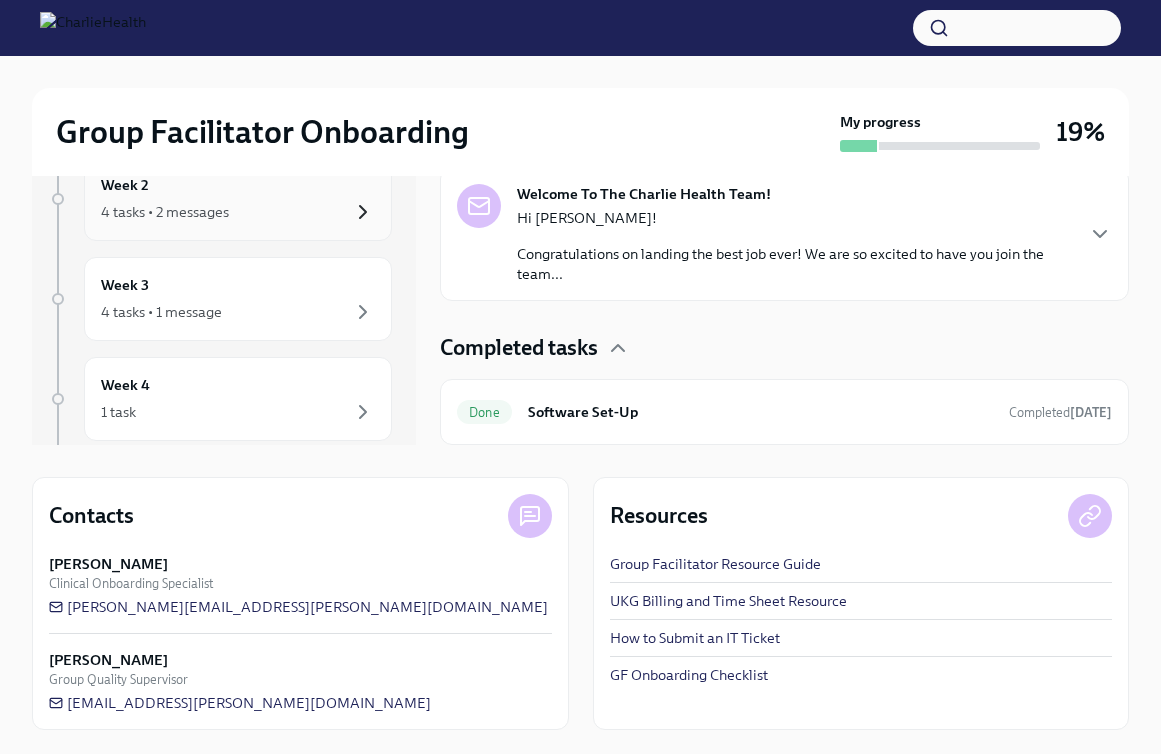 scroll, scrollTop: 0, scrollLeft: 0, axis: both 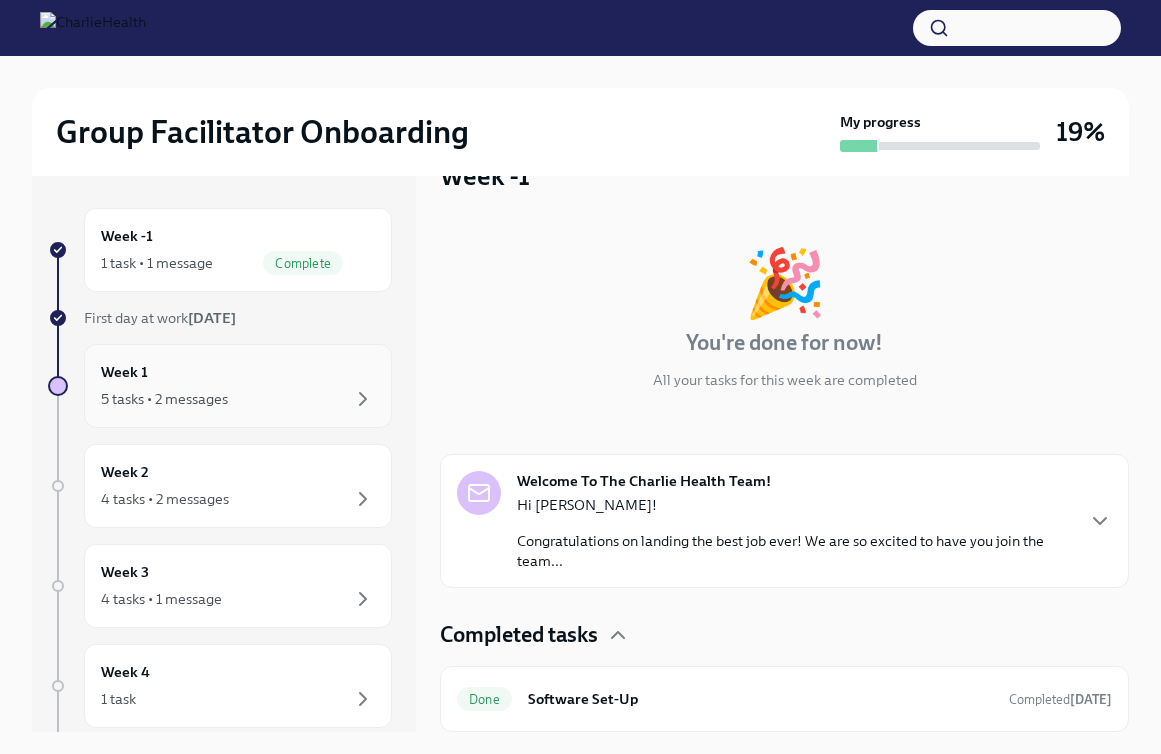 click on "5 tasks • 2 messages" at bounding box center [164, 399] 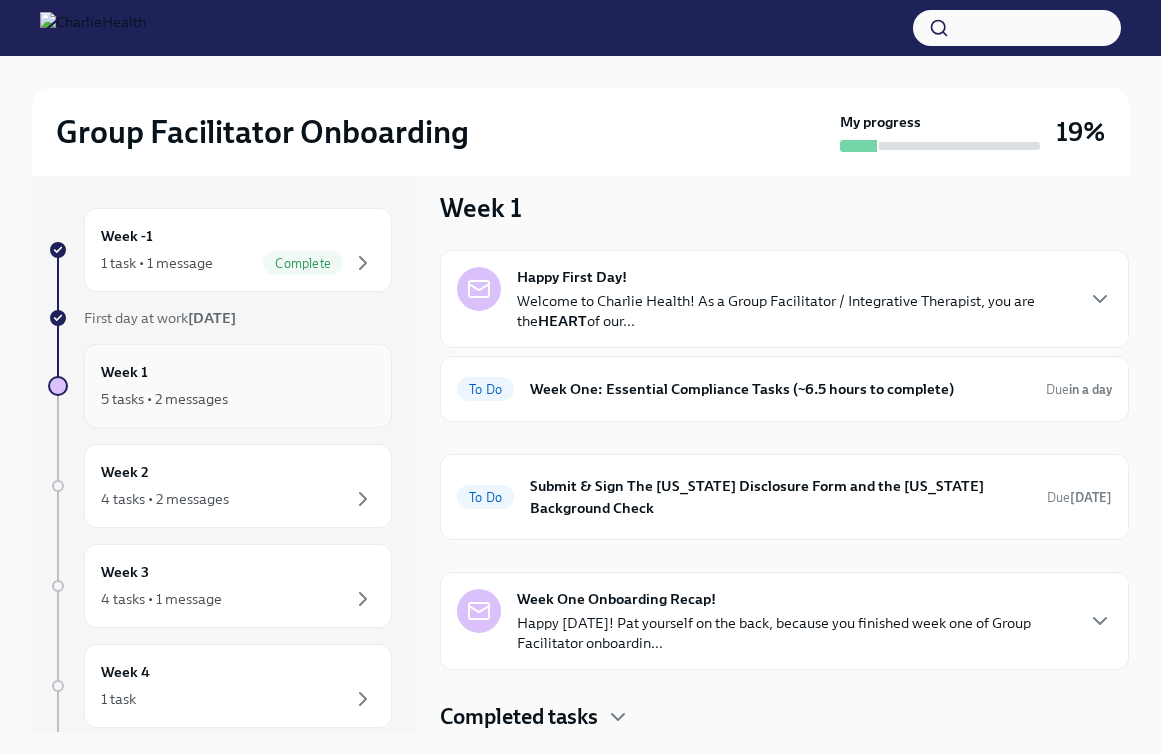 scroll, scrollTop: 18, scrollLeft: 0, axis: vertical 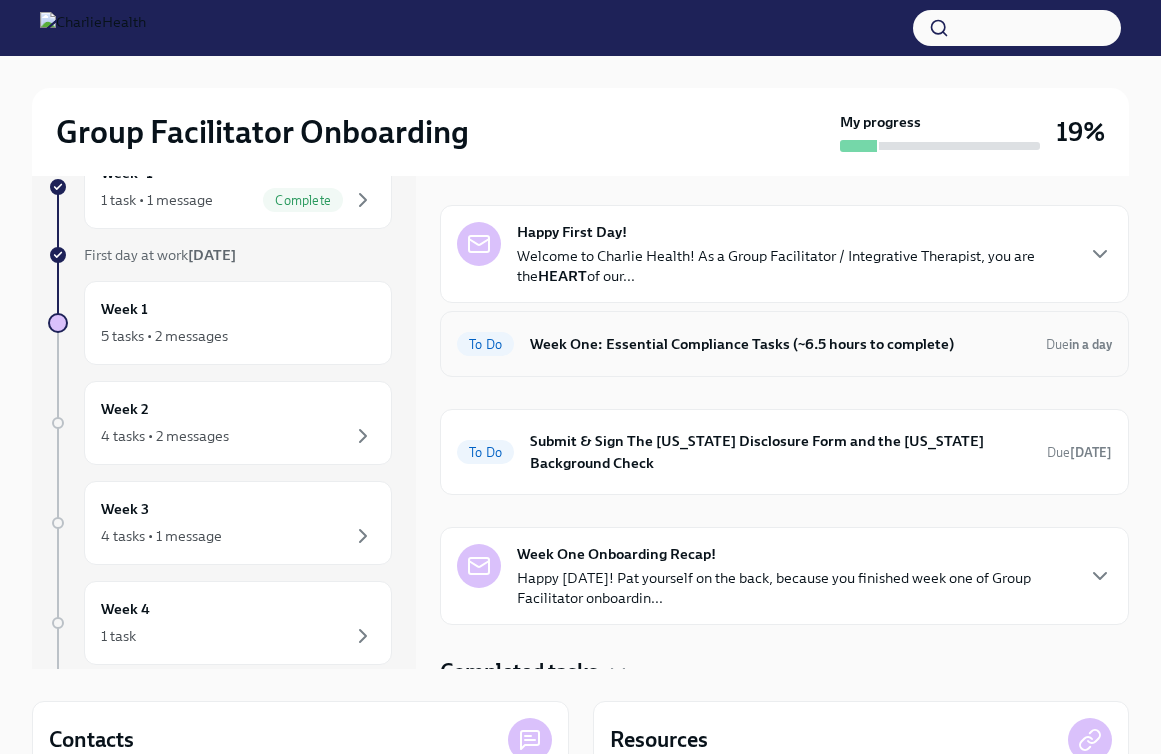 click on "To Do Week One: Essential Compliance Tasks (~6.5 hours to complete) Due  in a day" at bounding box center (784, 344) 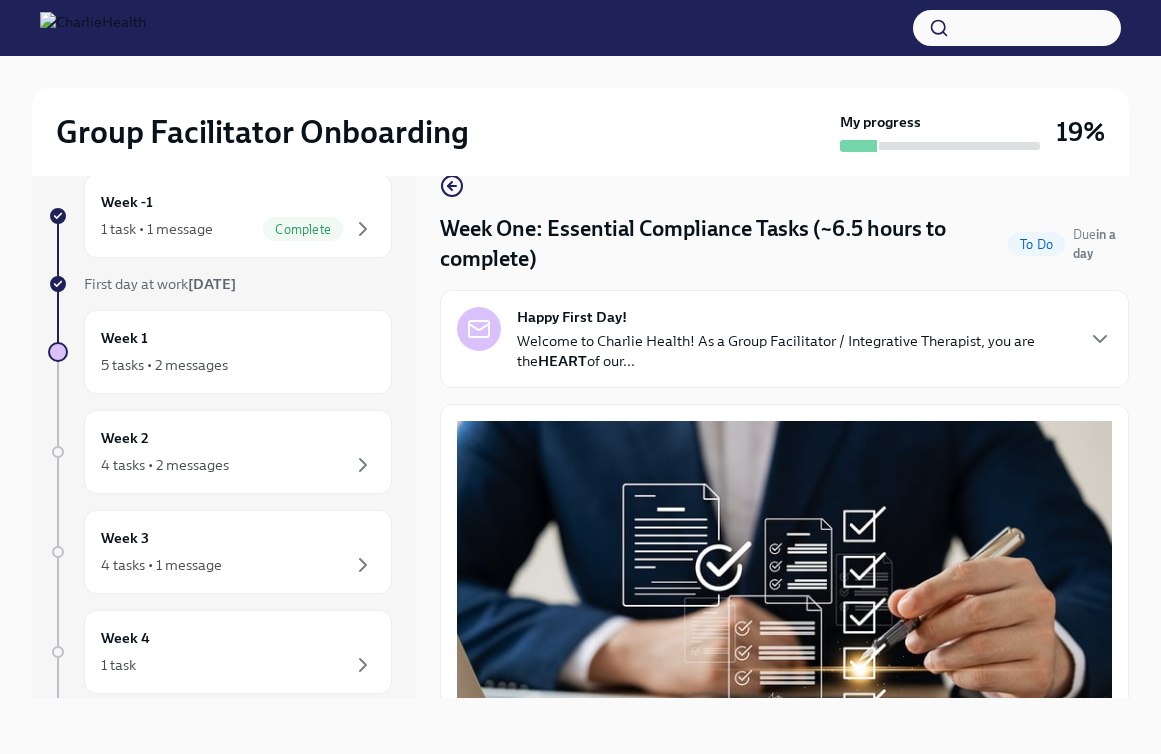 scroll, scrollTop: 34, scrollLeft: 0, axis: vertical 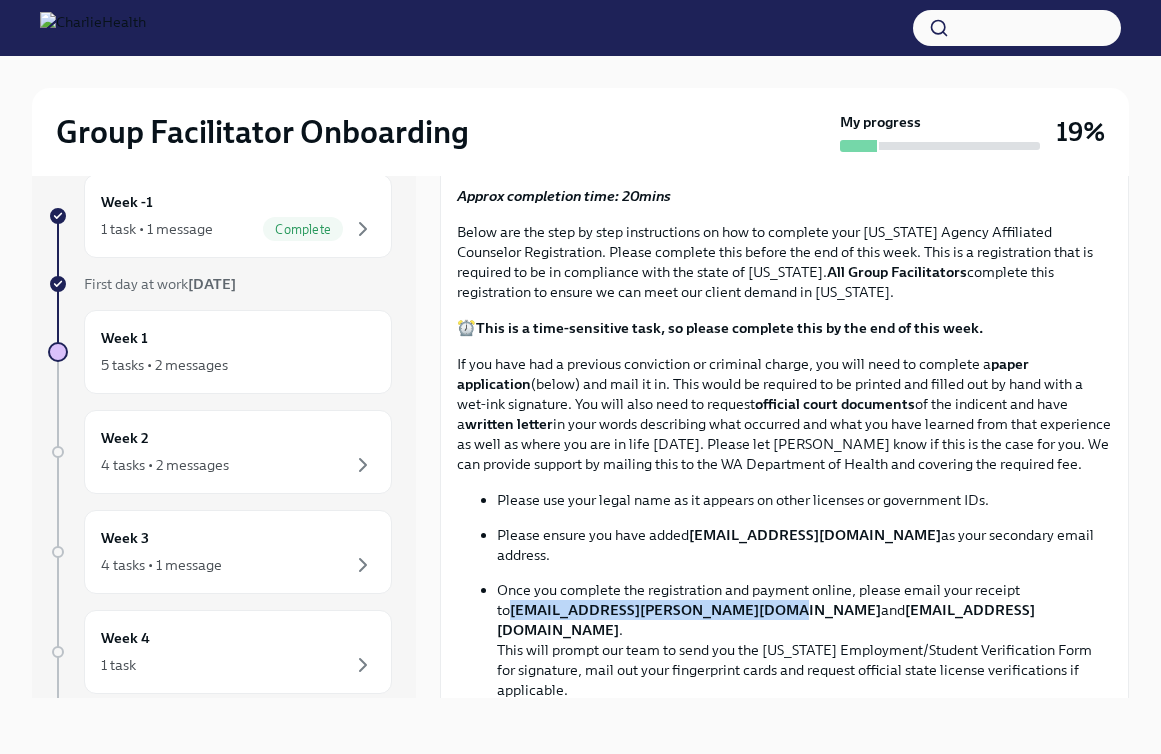 drag, startPoint x: 487, startPoint y: 589, endPoint x: 733, endPoint y: 596, distance: 246.09958 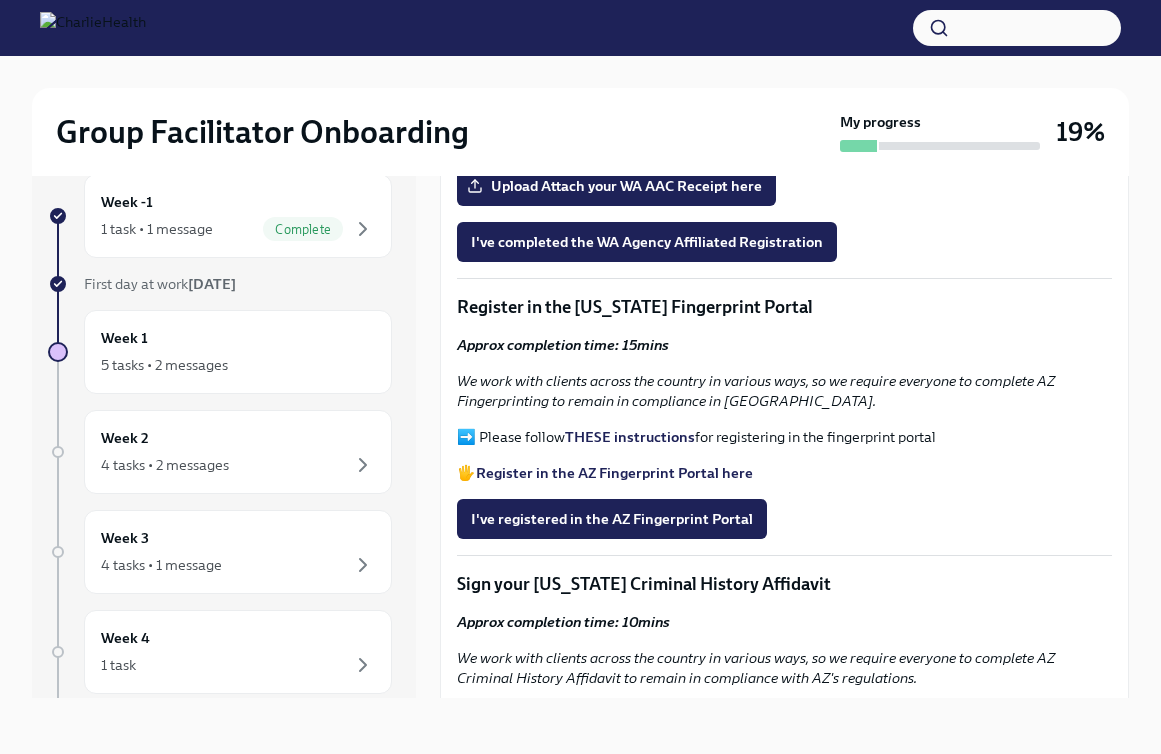 scroll, scrollTop: 2012, scrollLeft: 0, axis: vertical 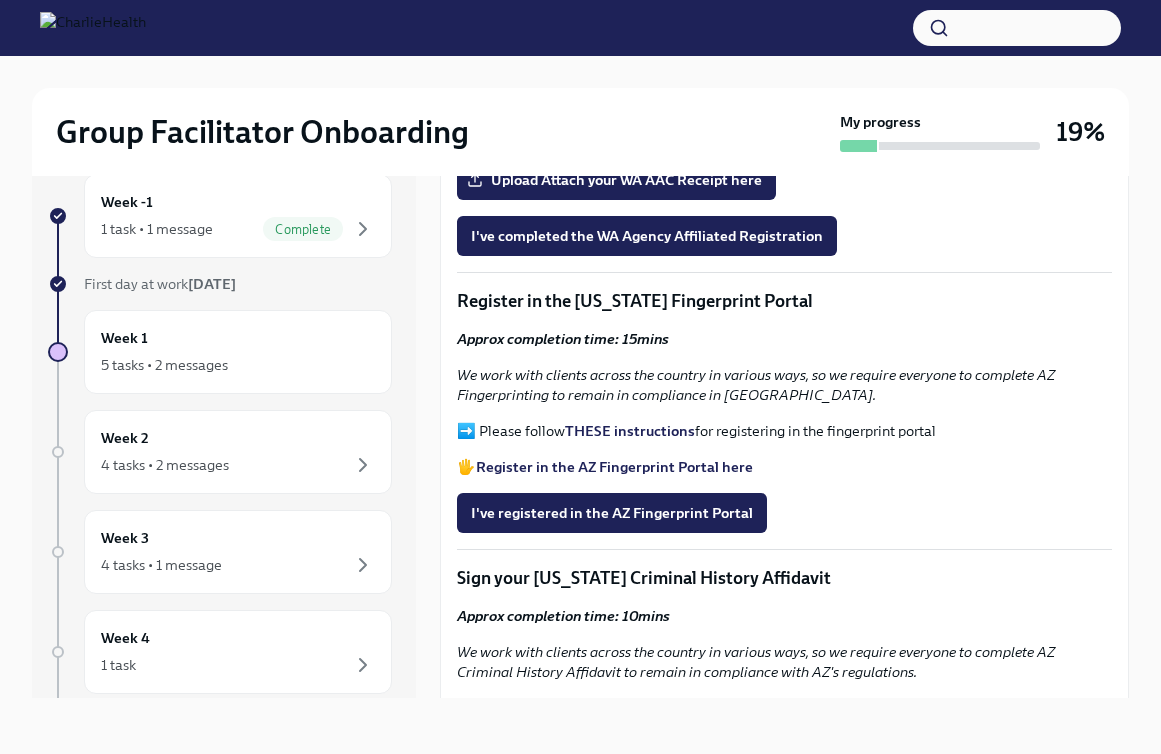 click on "➡️ Please follow  THESE instructions  for registering in the fingerprint portal" at bounding box center (784, 431) 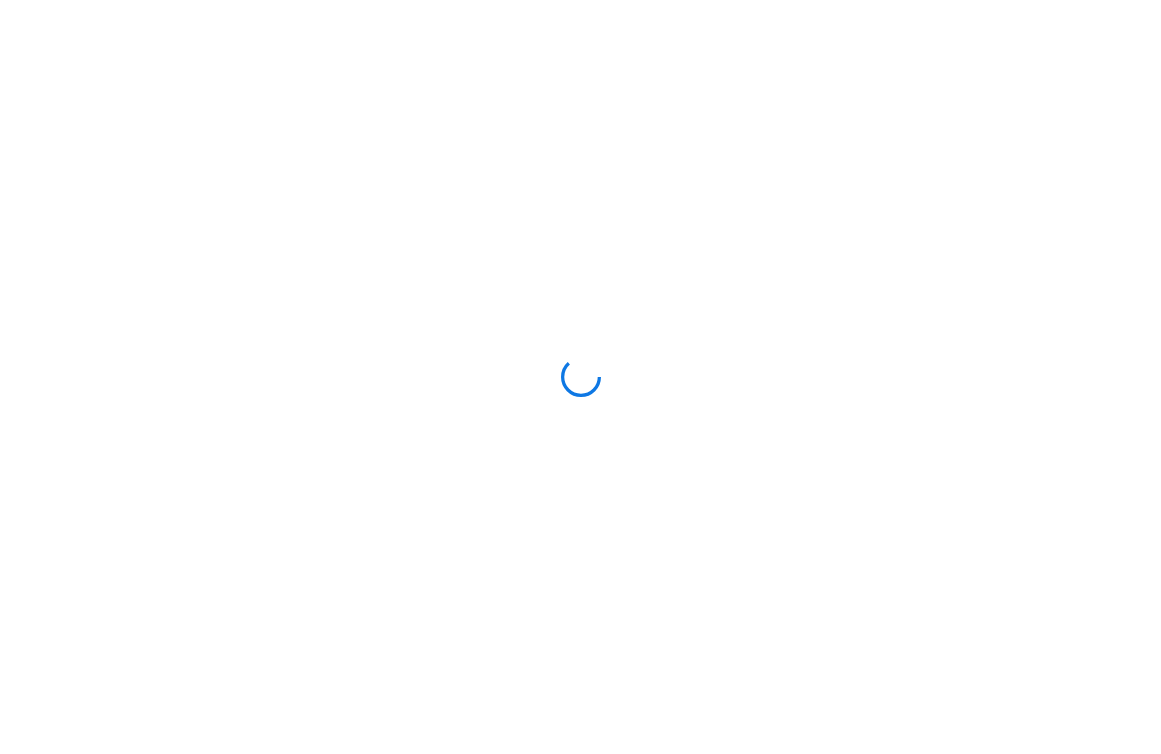 scroll, scrollTop: 0, scrollLeft: 0, axis: both 